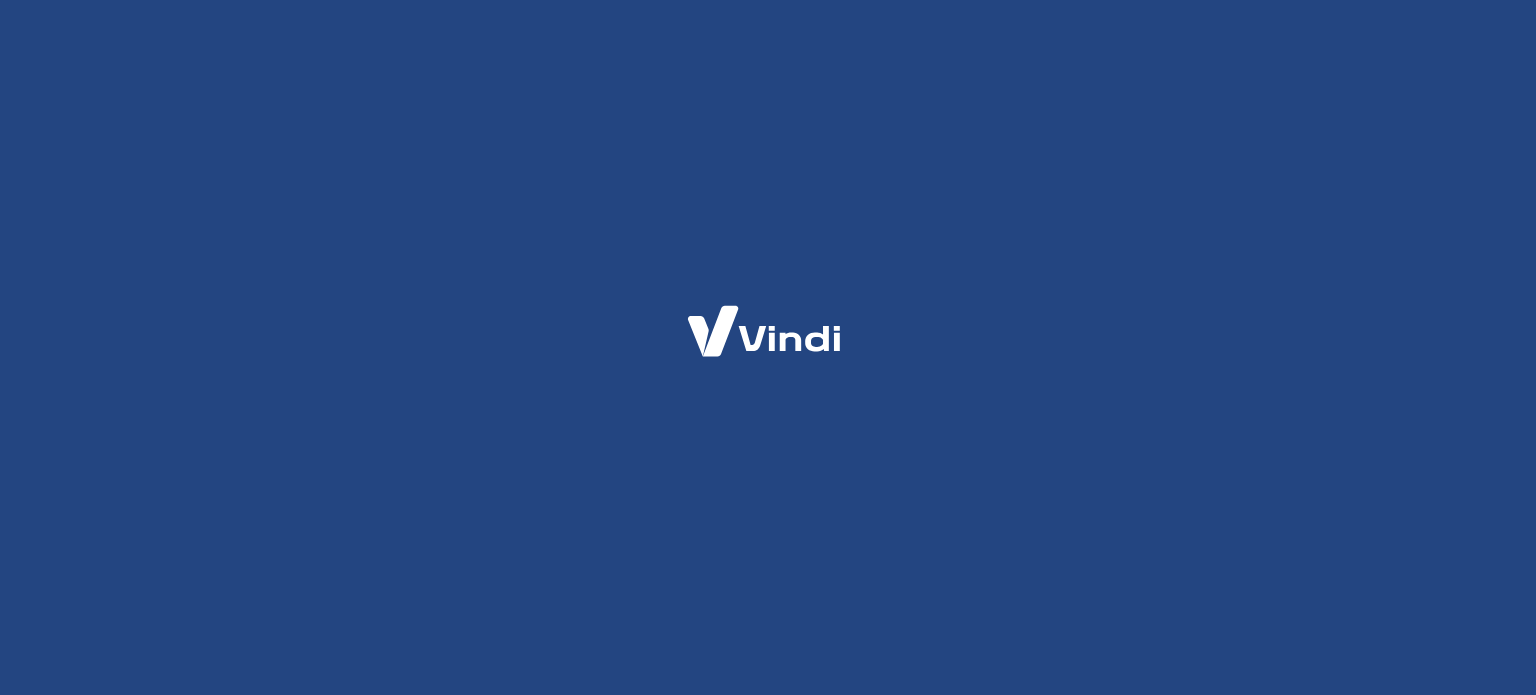 scroll, scrollTop: 0, scrollLeft: 0, axis: both 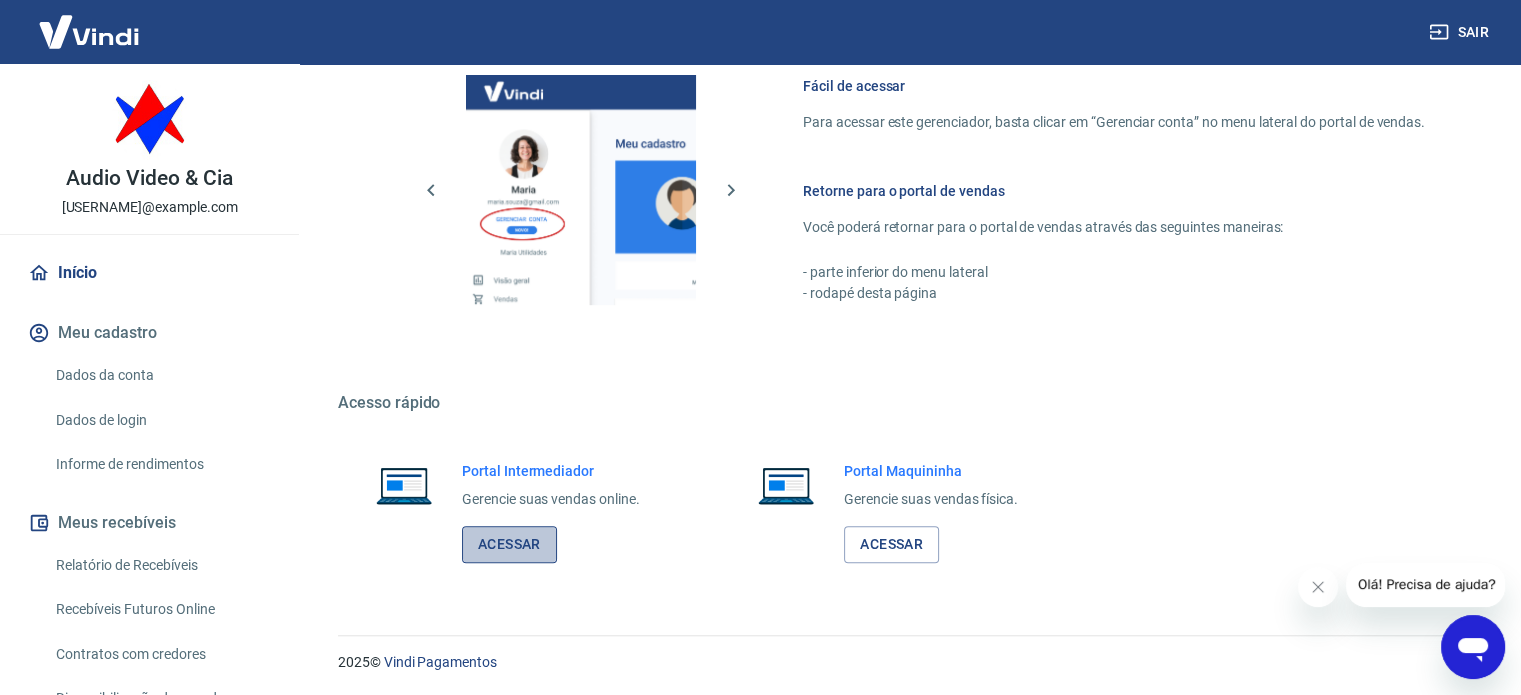 click on "Acessar" at bounding box center (509, 544) 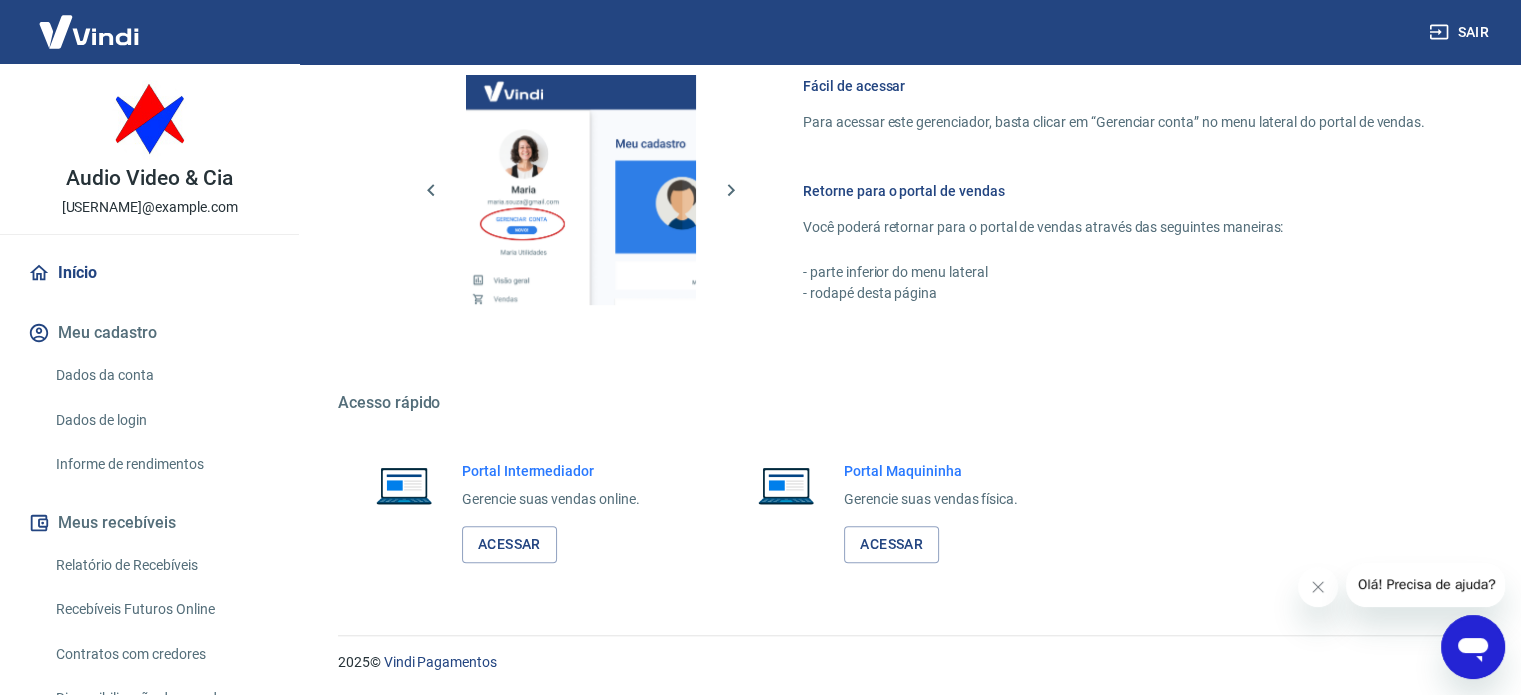 click on "Portal Intermediador Gerencie suas vendas online. Acessar" at bounding box center [551, 512] 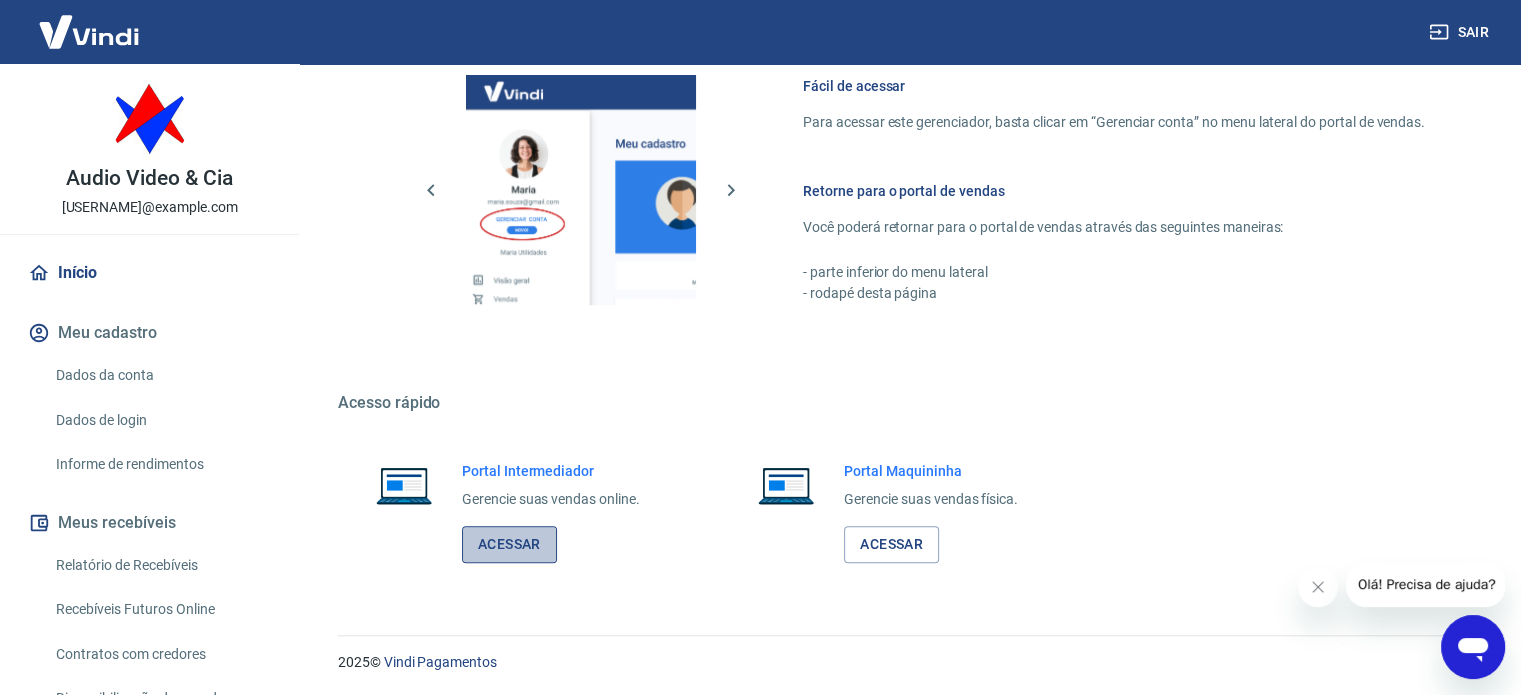 click on "Acessar" at bounding box center (509, 544) 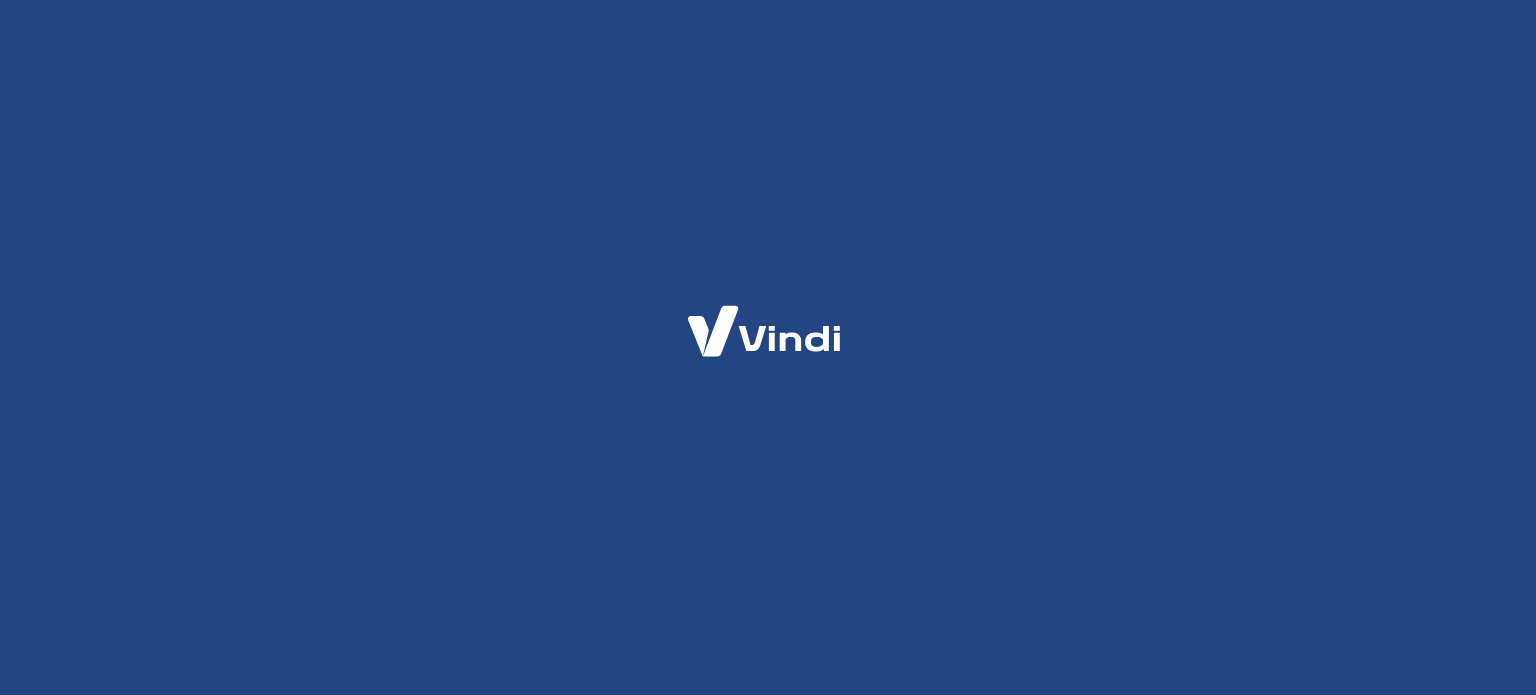 scroll, scrollTop: 0, scrollLeft: 0, axis: both 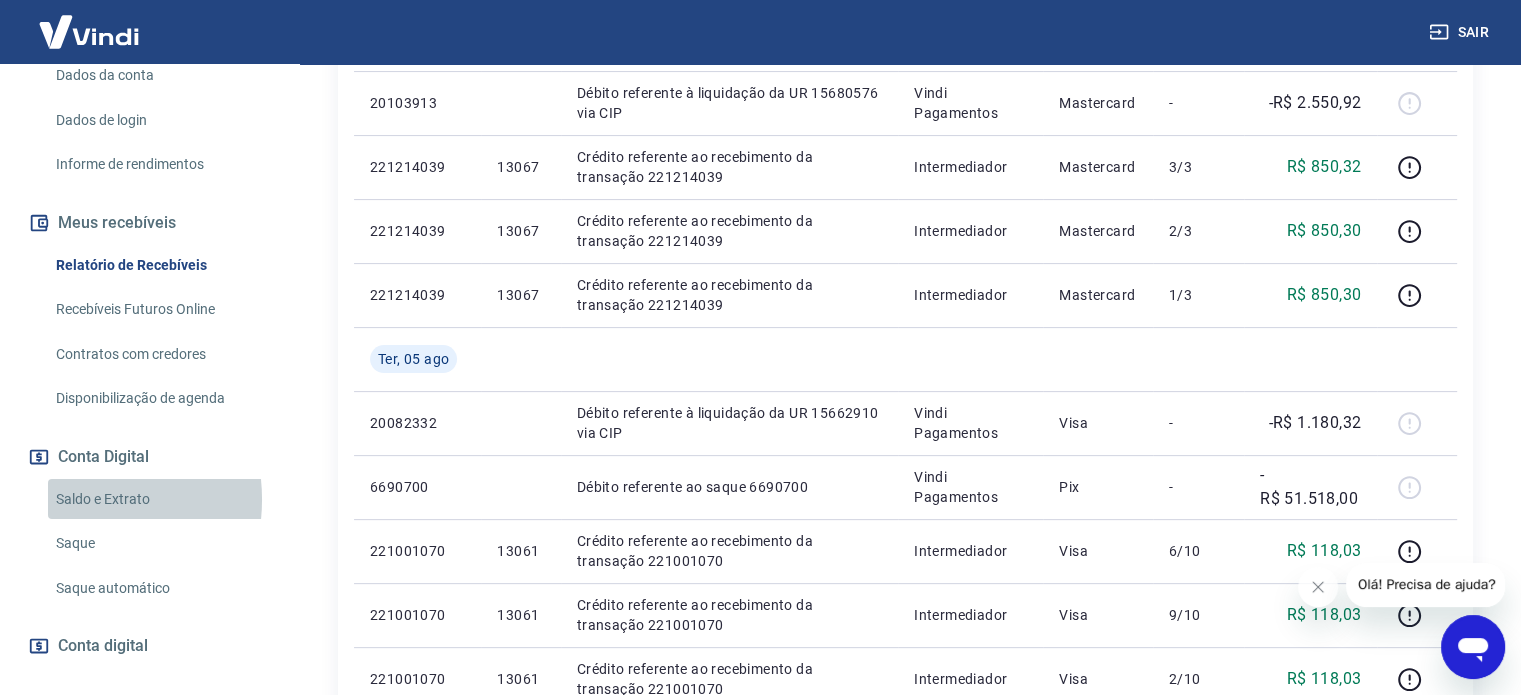 click on "Saldo e Extrato" at bounding box center (161, 499) 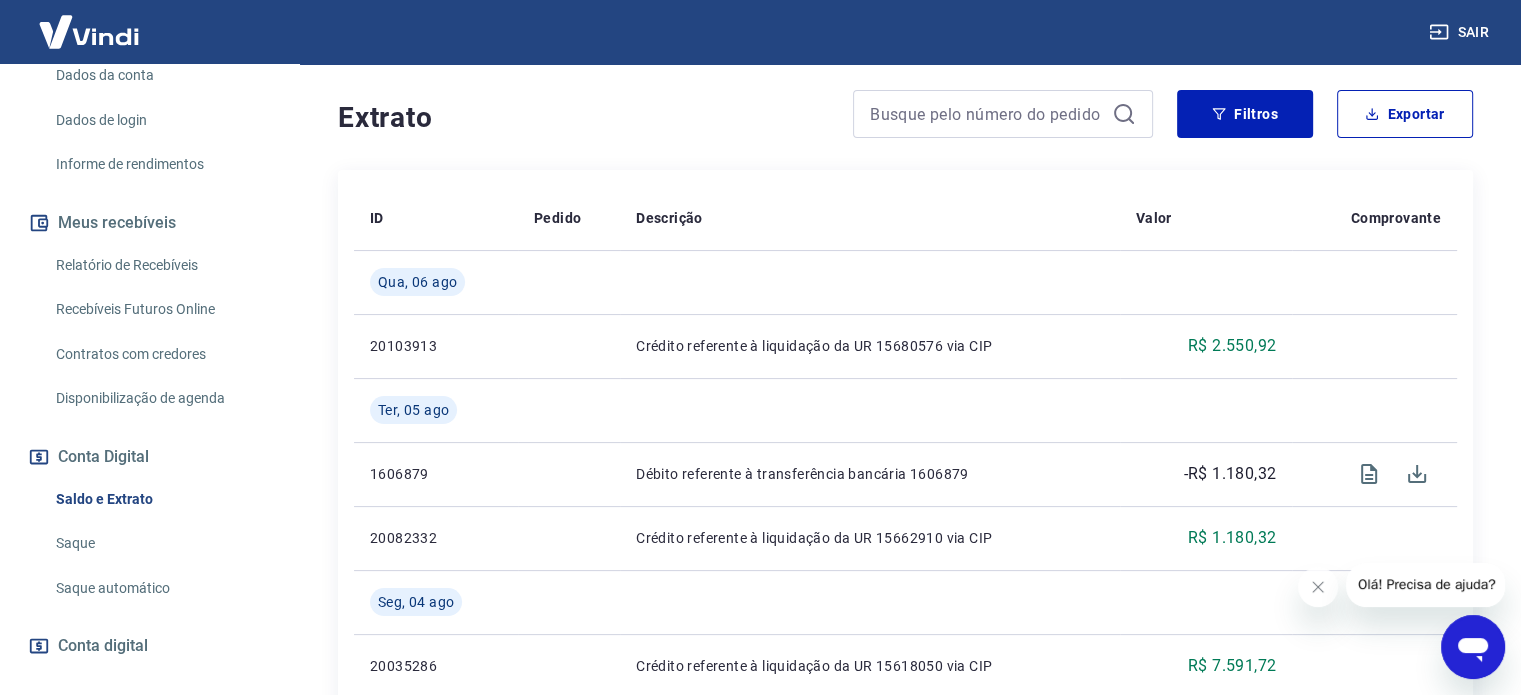 scroll, scrollTop: 300, scrollLeft: 0, axis: vertical 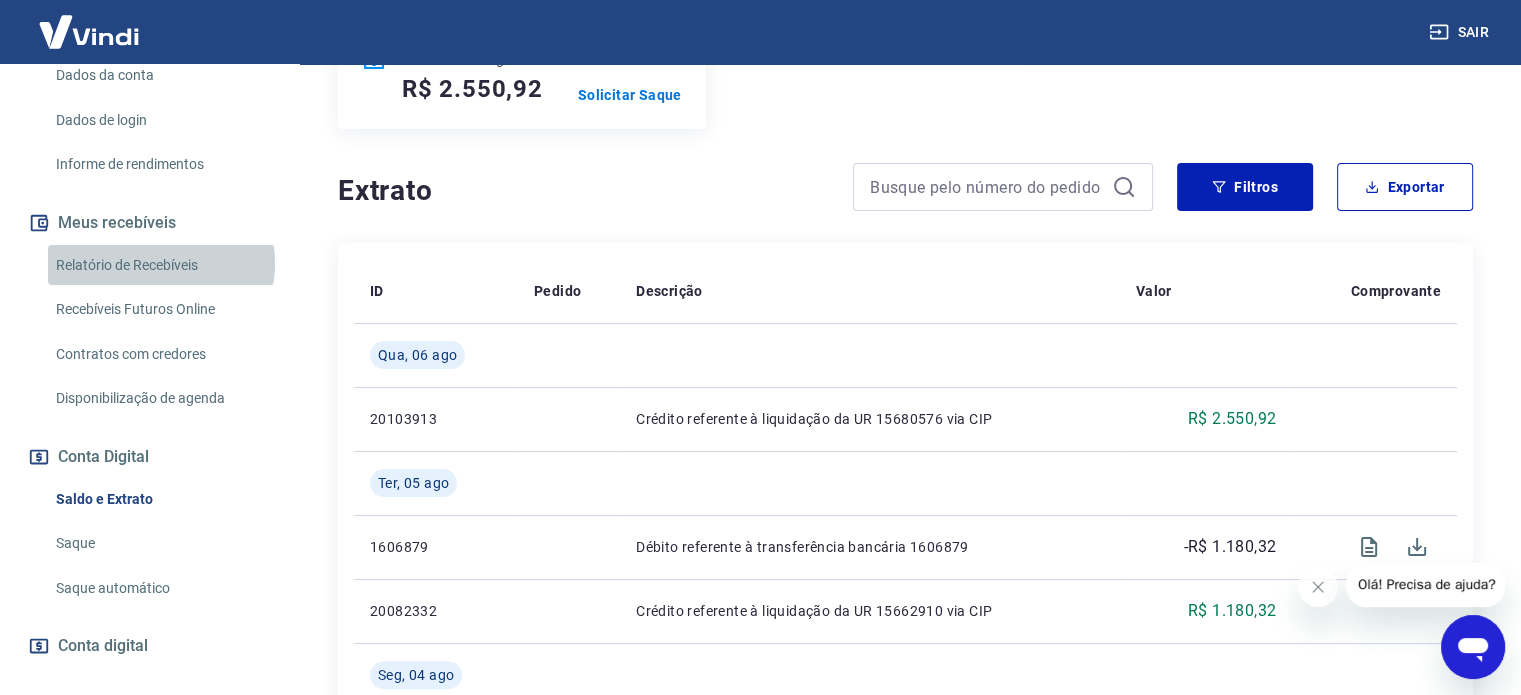 click on "Relatório de Recebíveis" at bounding box center [161, 265] 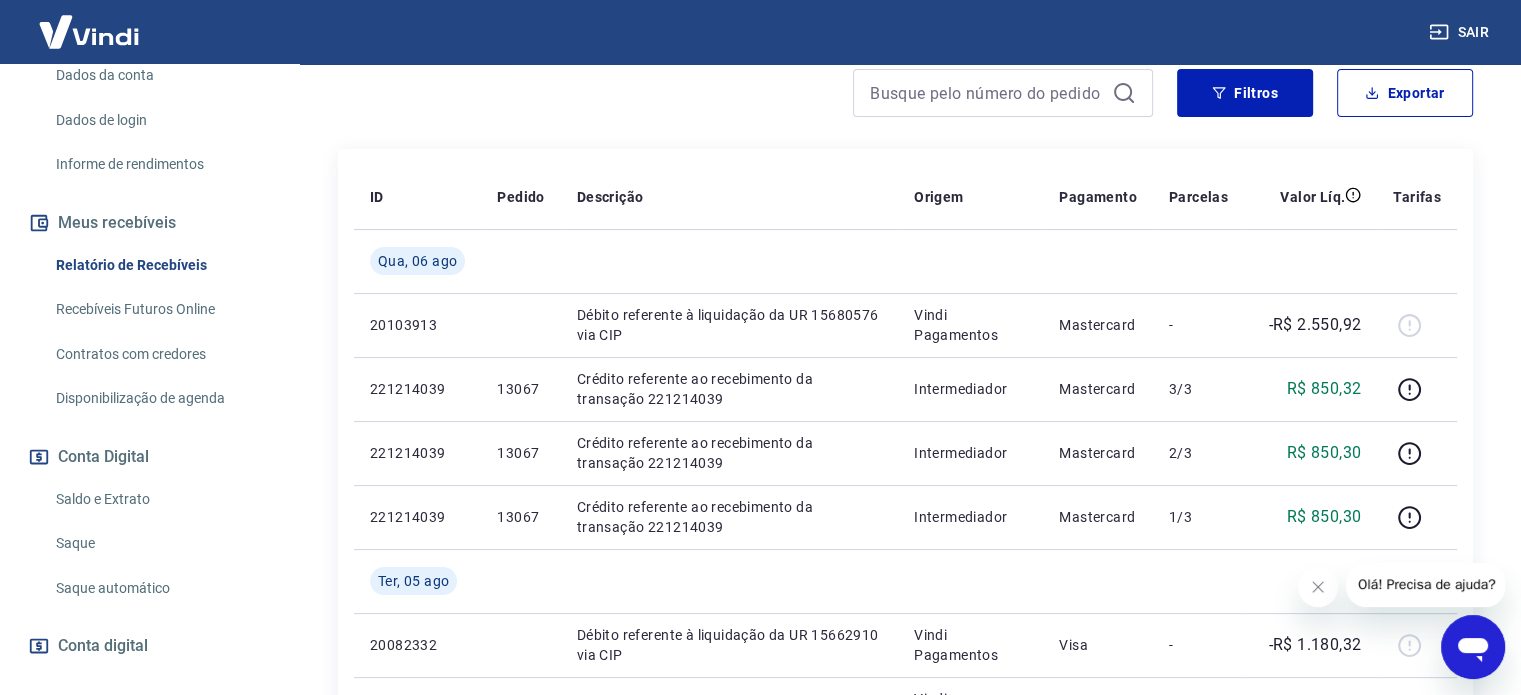 scroll, scrollTop: 300, scrollLeft: 0, axis: vertical 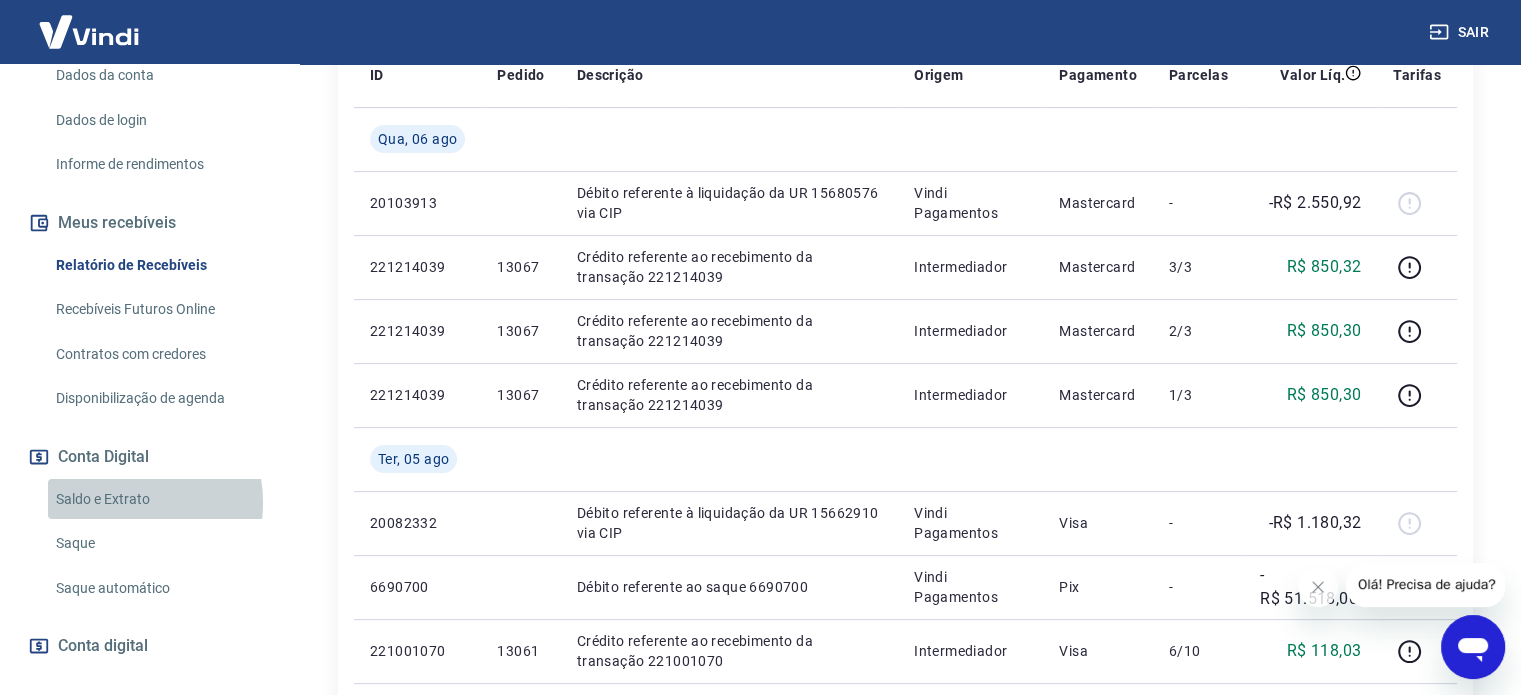 click on "Saldo e Extrato" at bounding box center [161, 499] 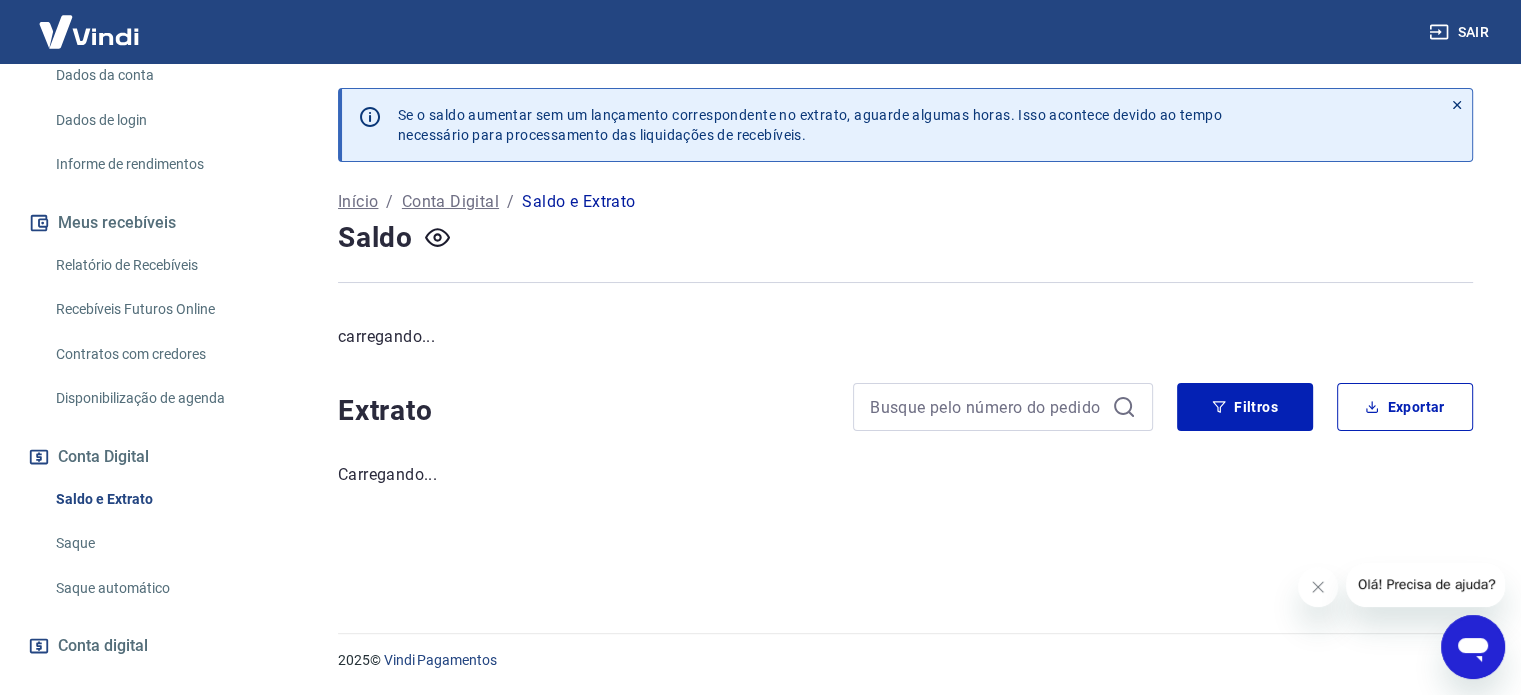 scroll, scrollTop: 0, scrollLeft: 0, axis: both 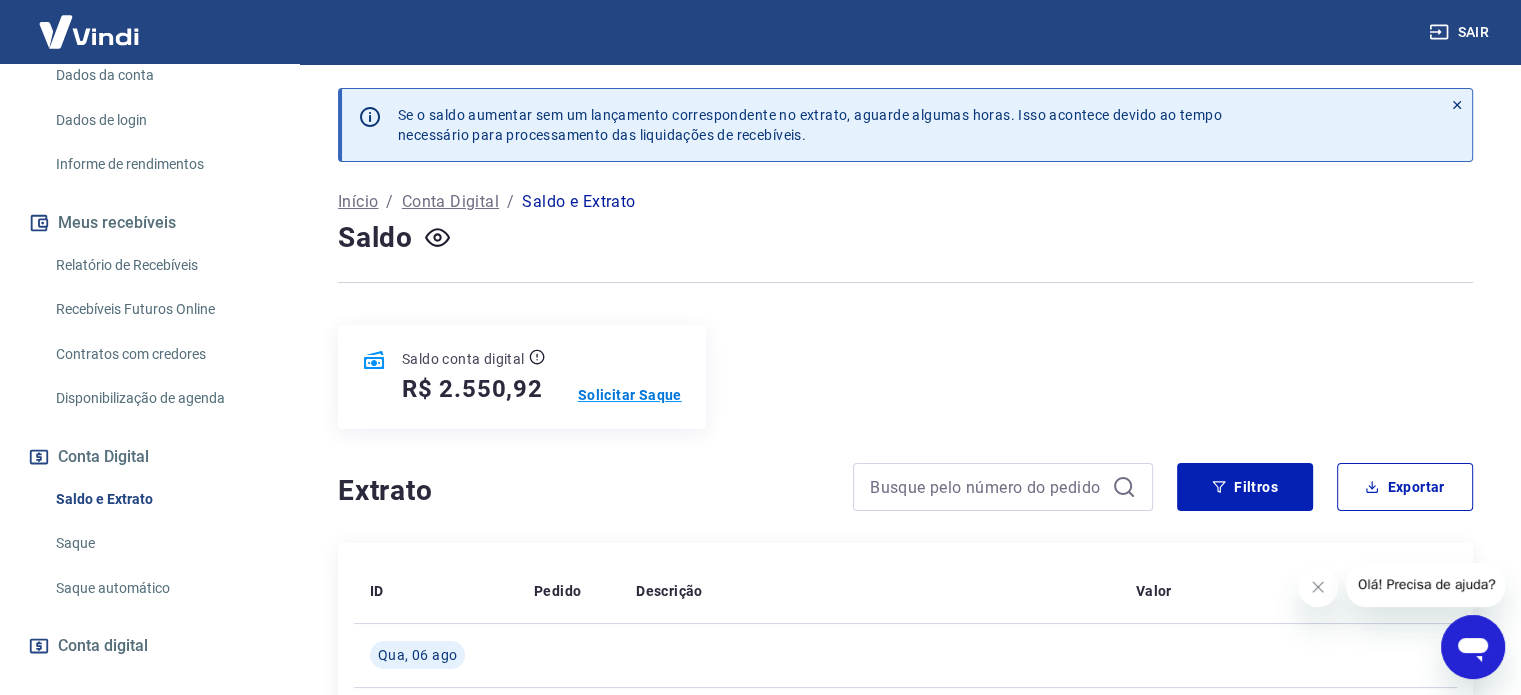 click on "Solicitar Saque" at bounding box center (630, 395) 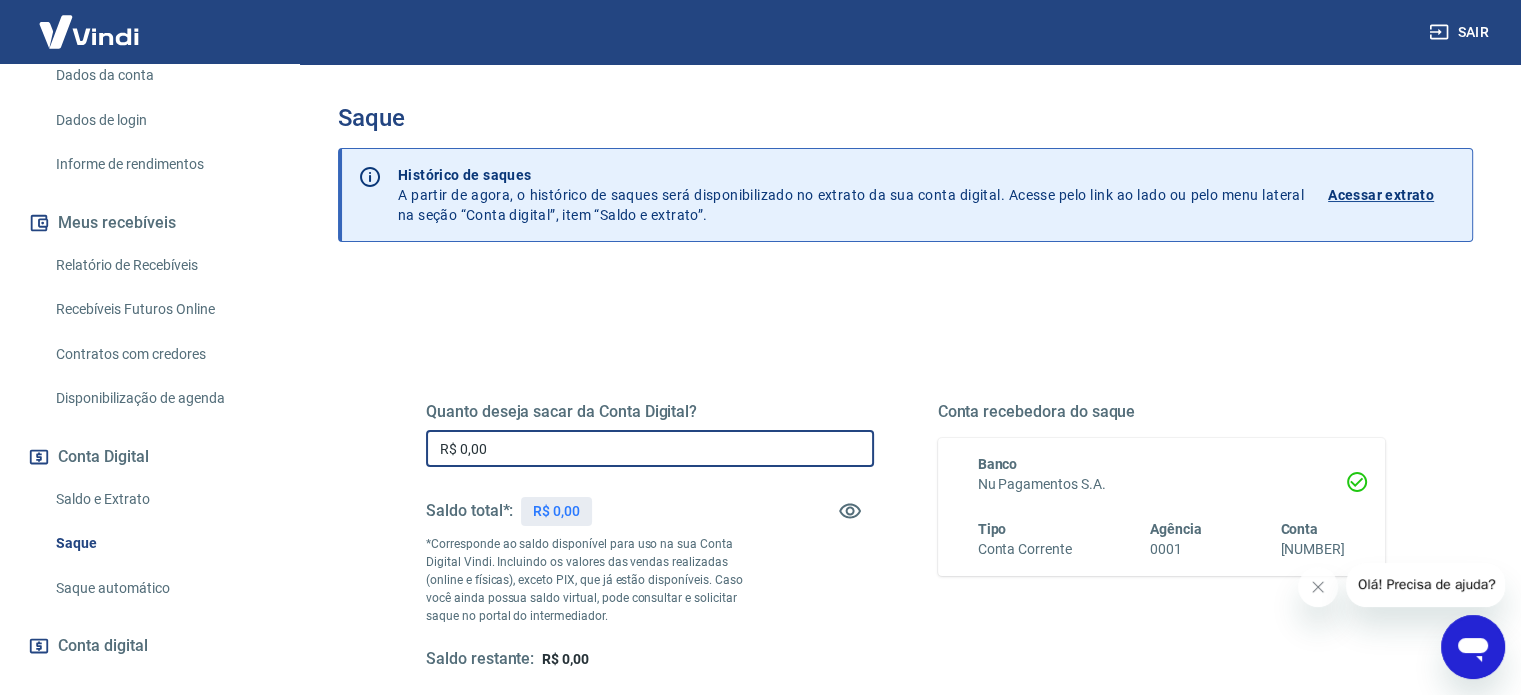 click on "R$ 0,00" at bounding box center [650, 448] 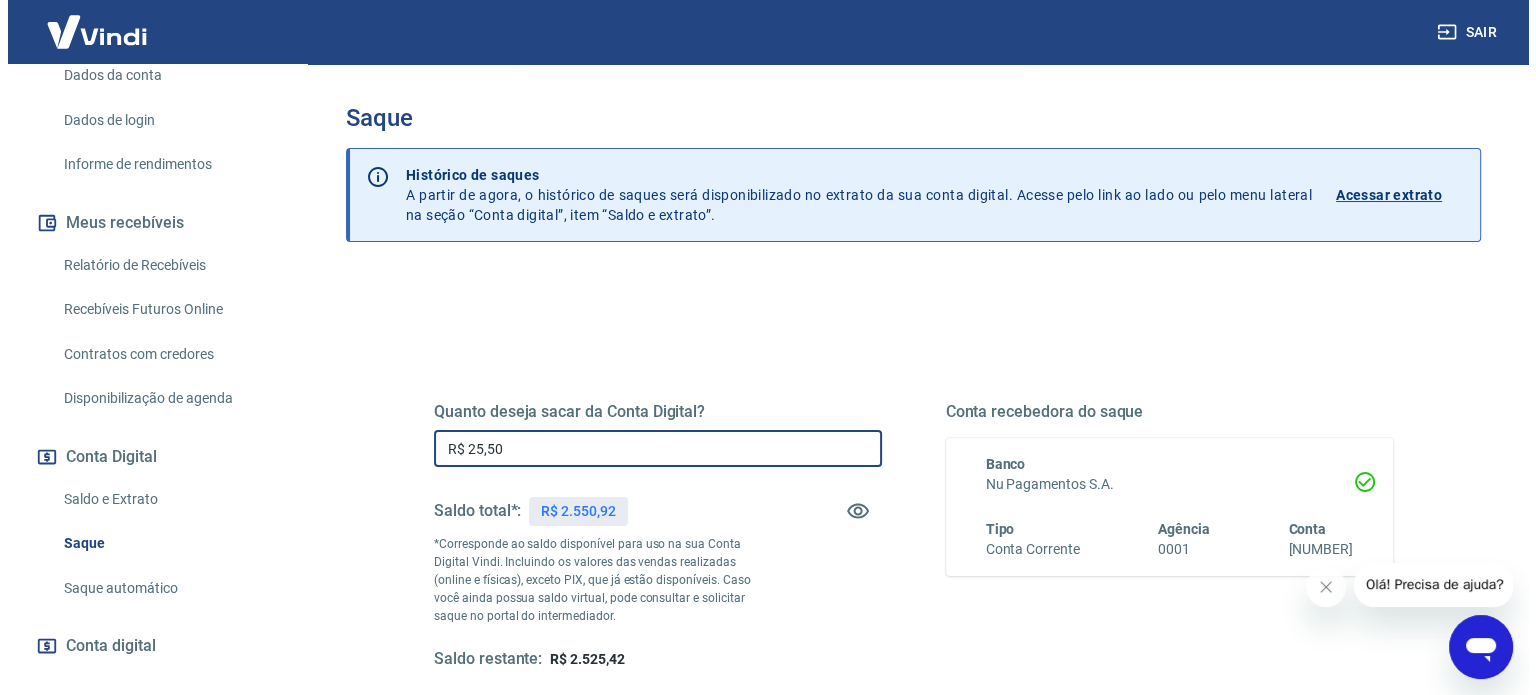 scroll, scrollTop: 200, scrollLeft: 0, axis: vertical 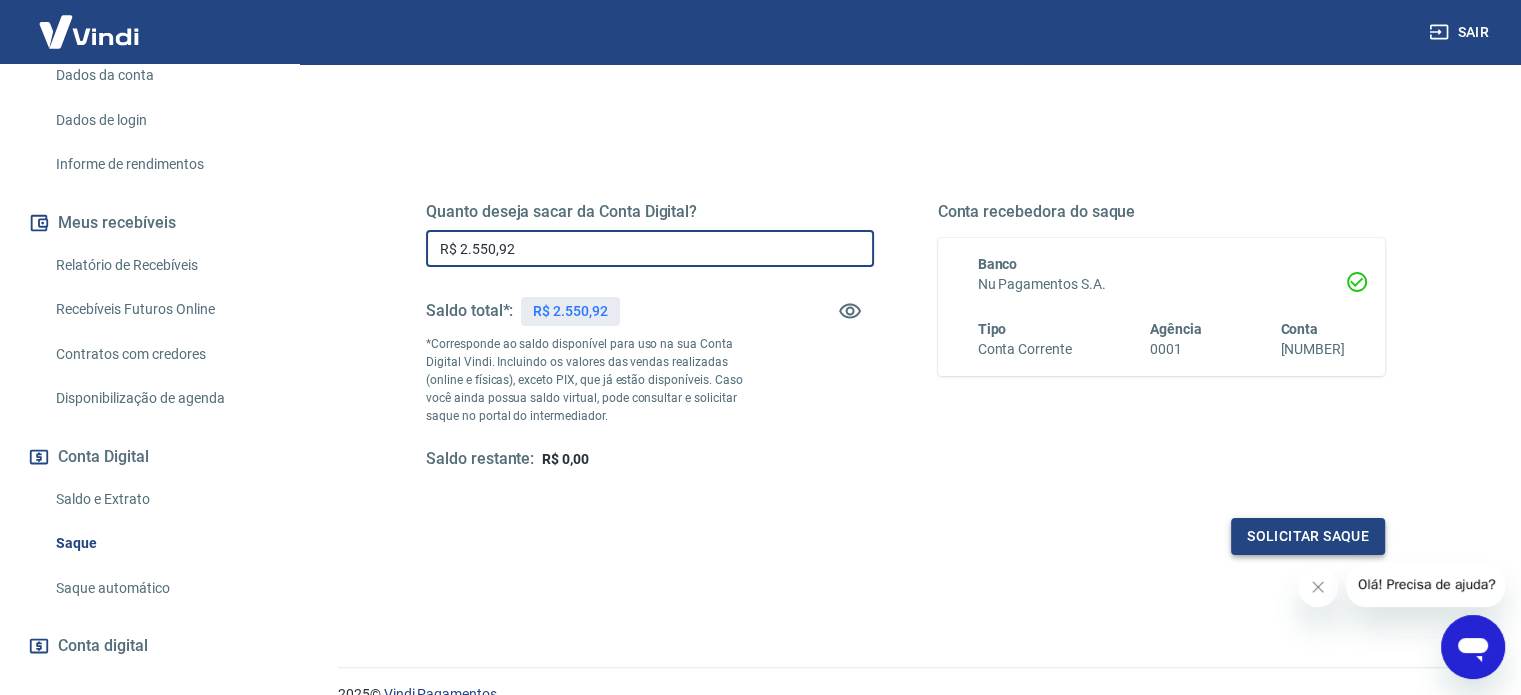 type on "R$ 2.550,92" 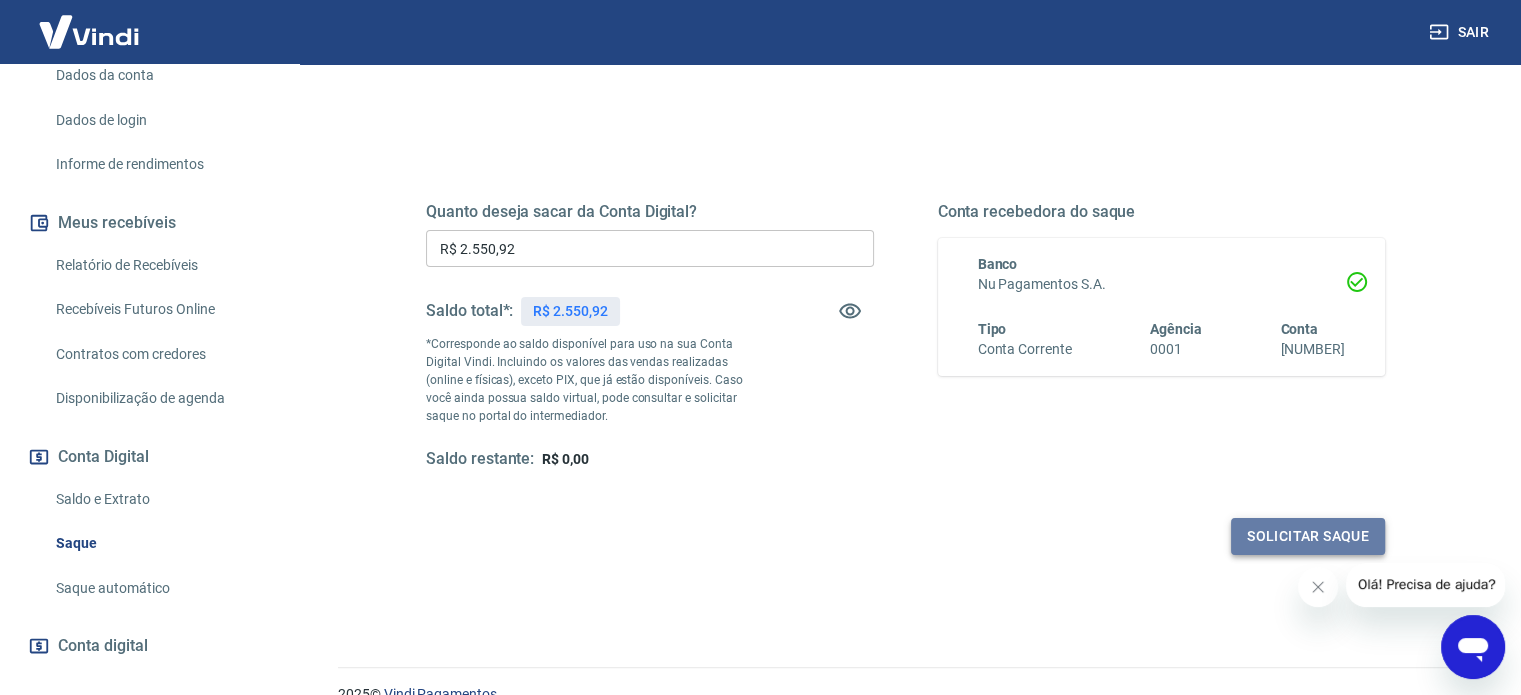 click on "Solicitar saque" at bounding box center [1308, 536] 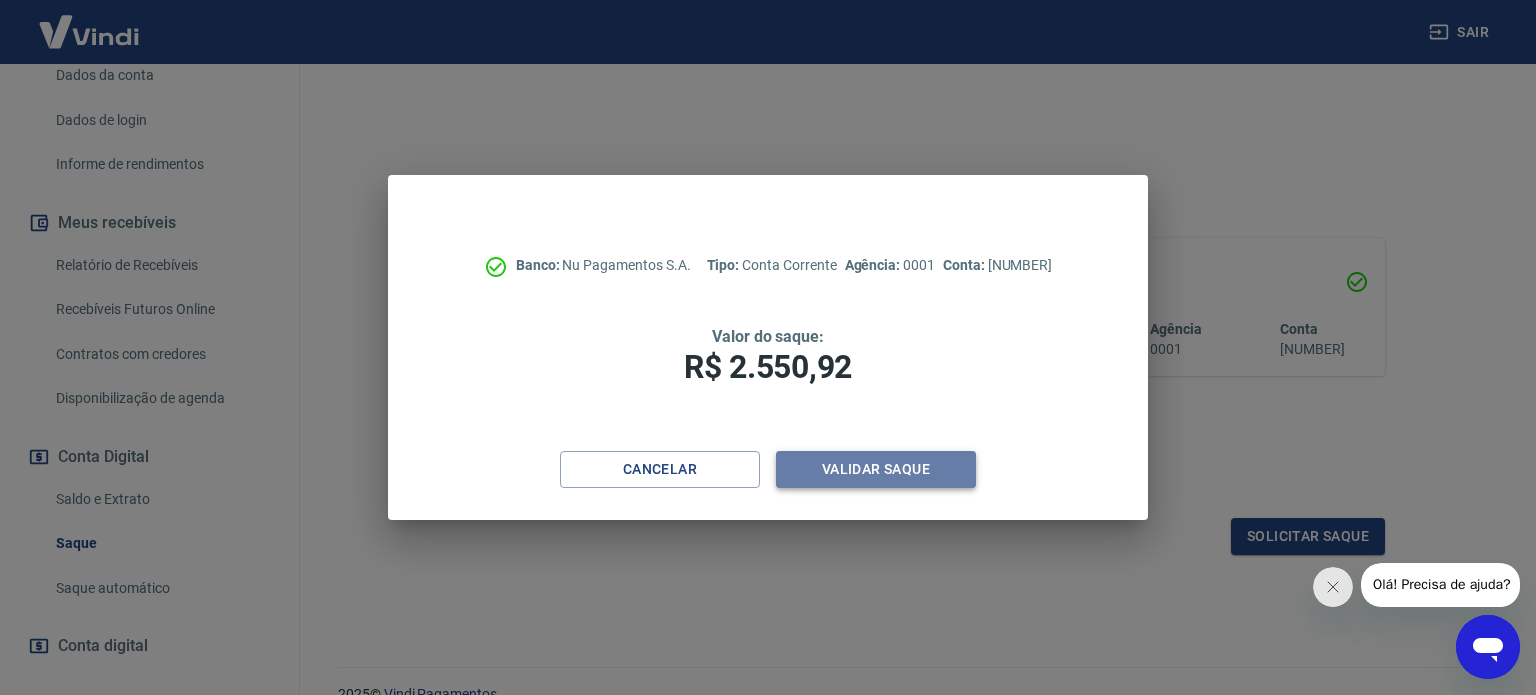 click on "Validar saque" at bounding box center (876, 469) 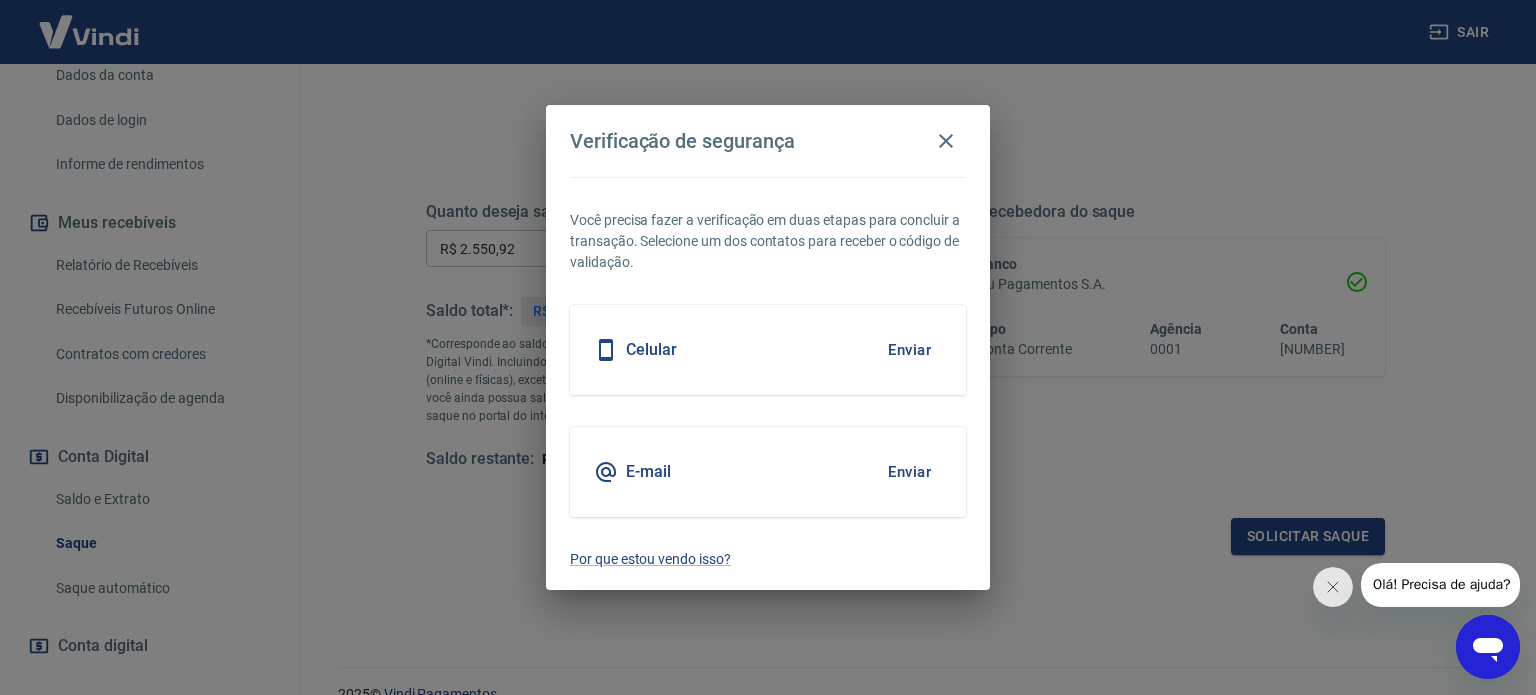 click on "Enviar" at bounding box center (909, 350) 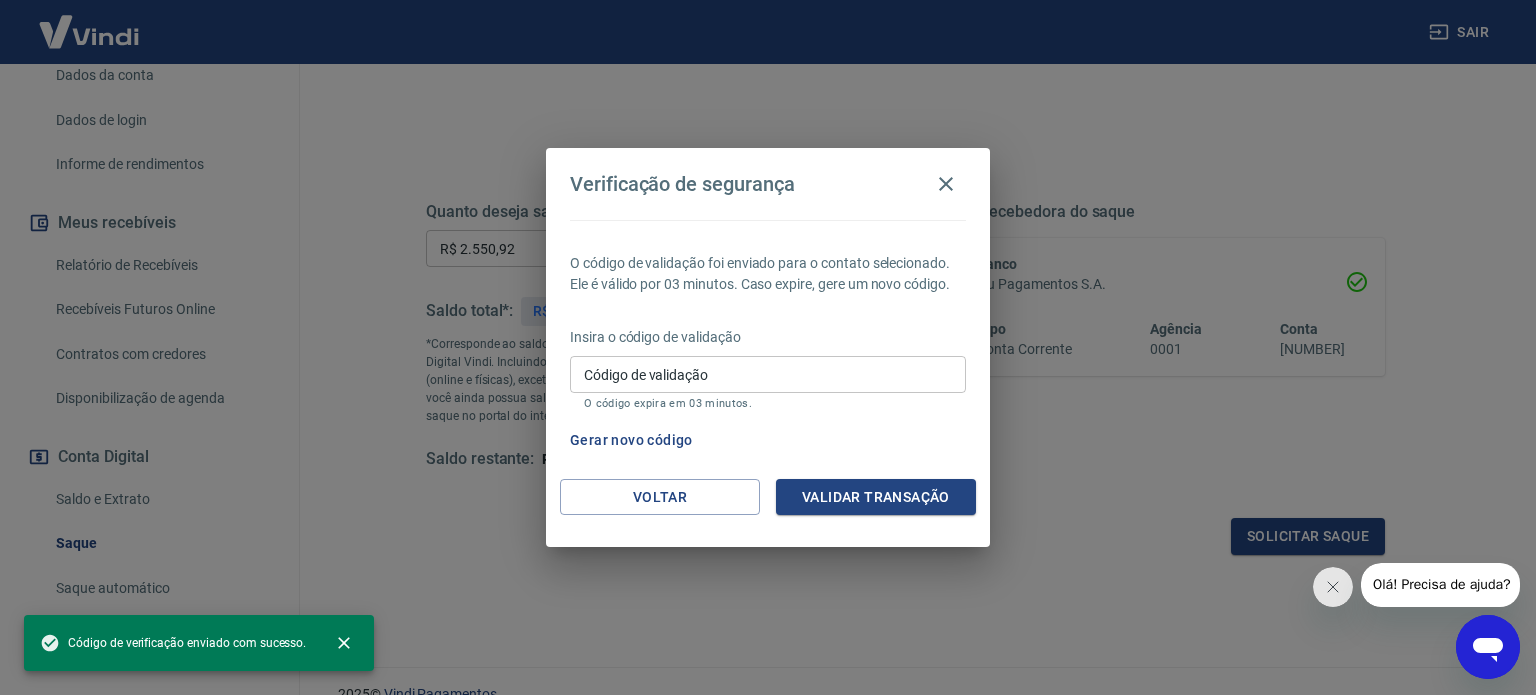 click on "Código de validação" at bounding box center (768, 374) 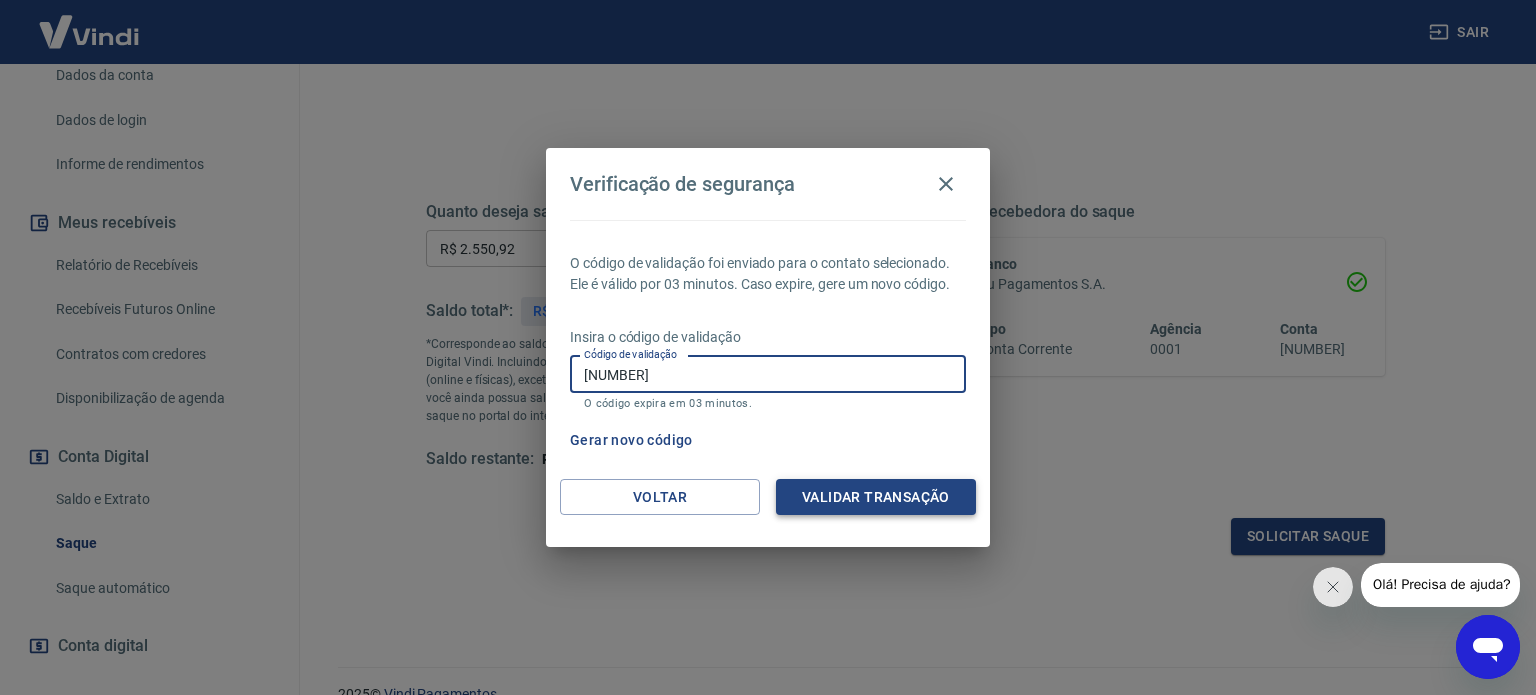 type on "[NUMBER]" 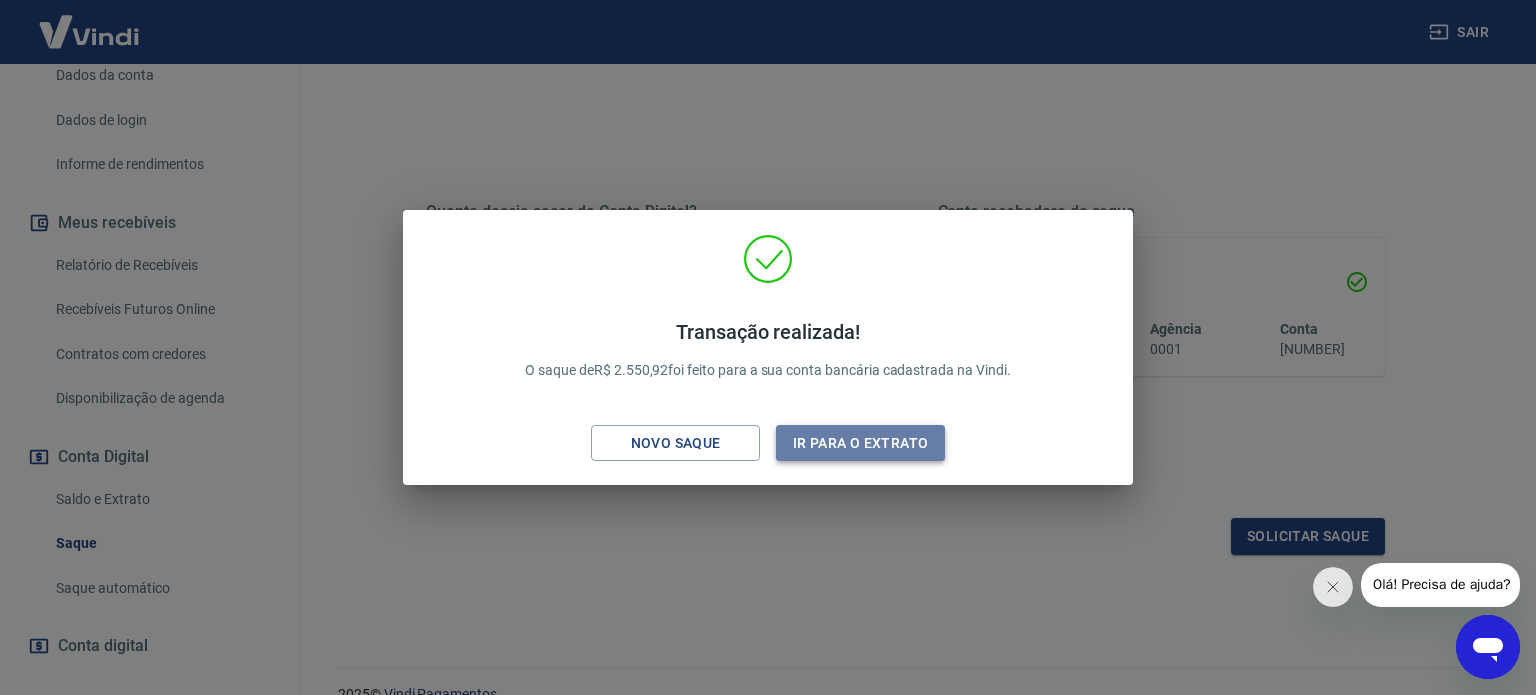 click on "Ir para o extrato" at bounding box center (860, 443) 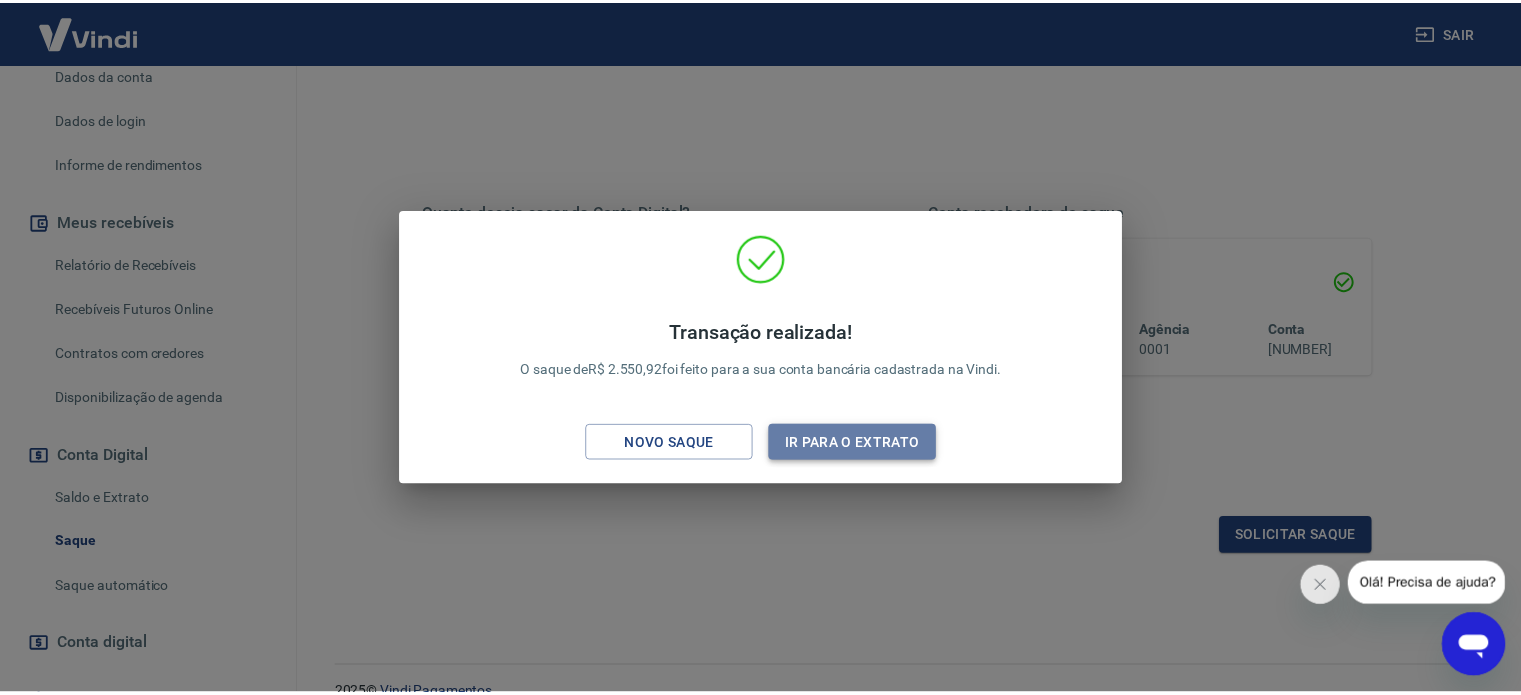 scroll, scrollTop: 0, scrollLeft: 0, axis: both 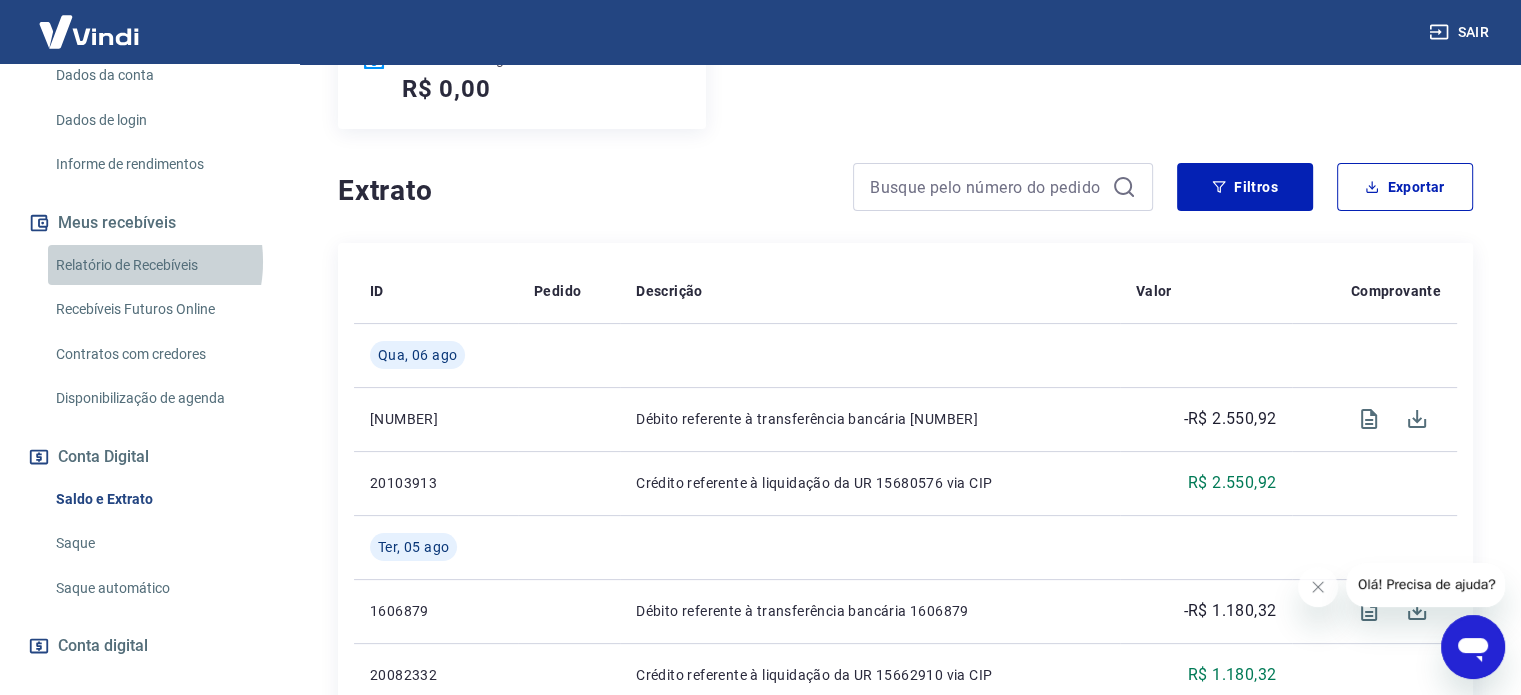 click on "Relatório de Recebíveis" at bounding box center [161, 265] 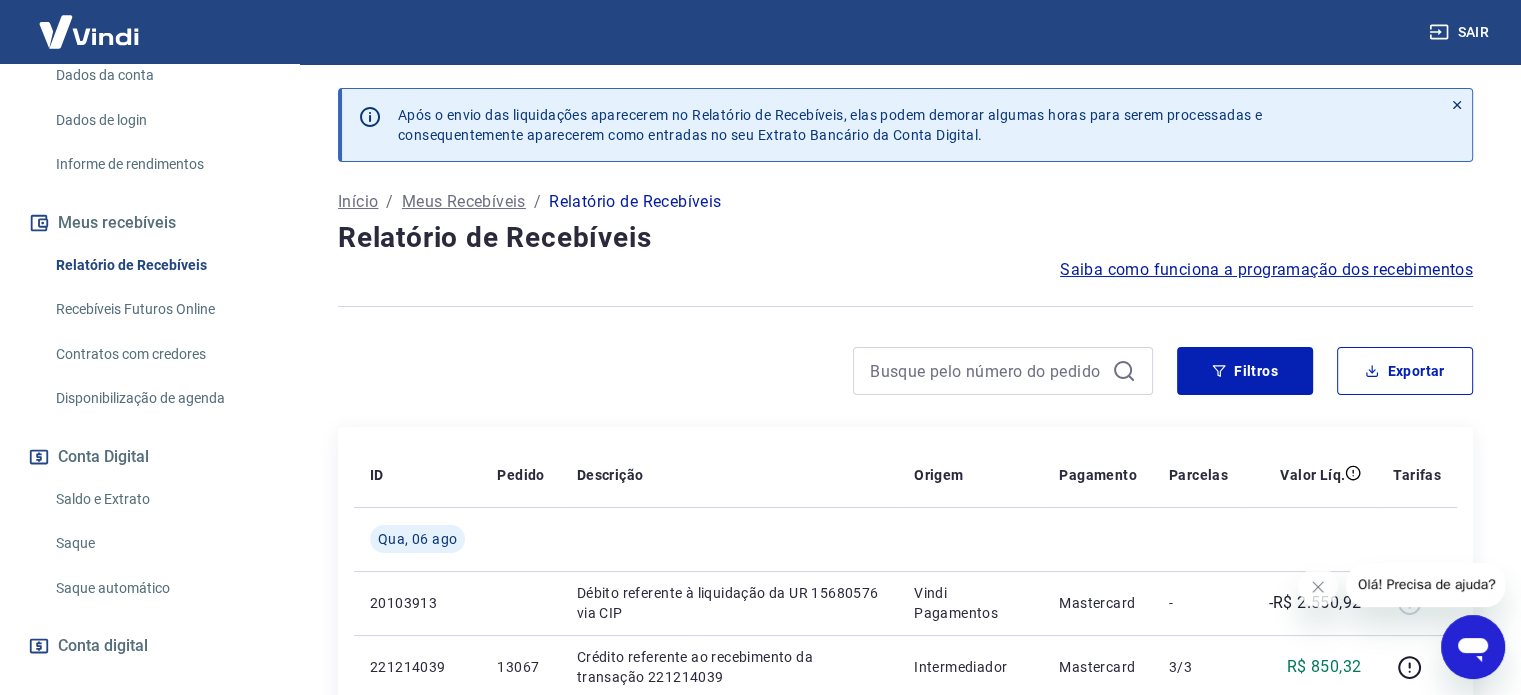 scroll, scrollTop: 400, scrollLeft: 0, axis: vertical 